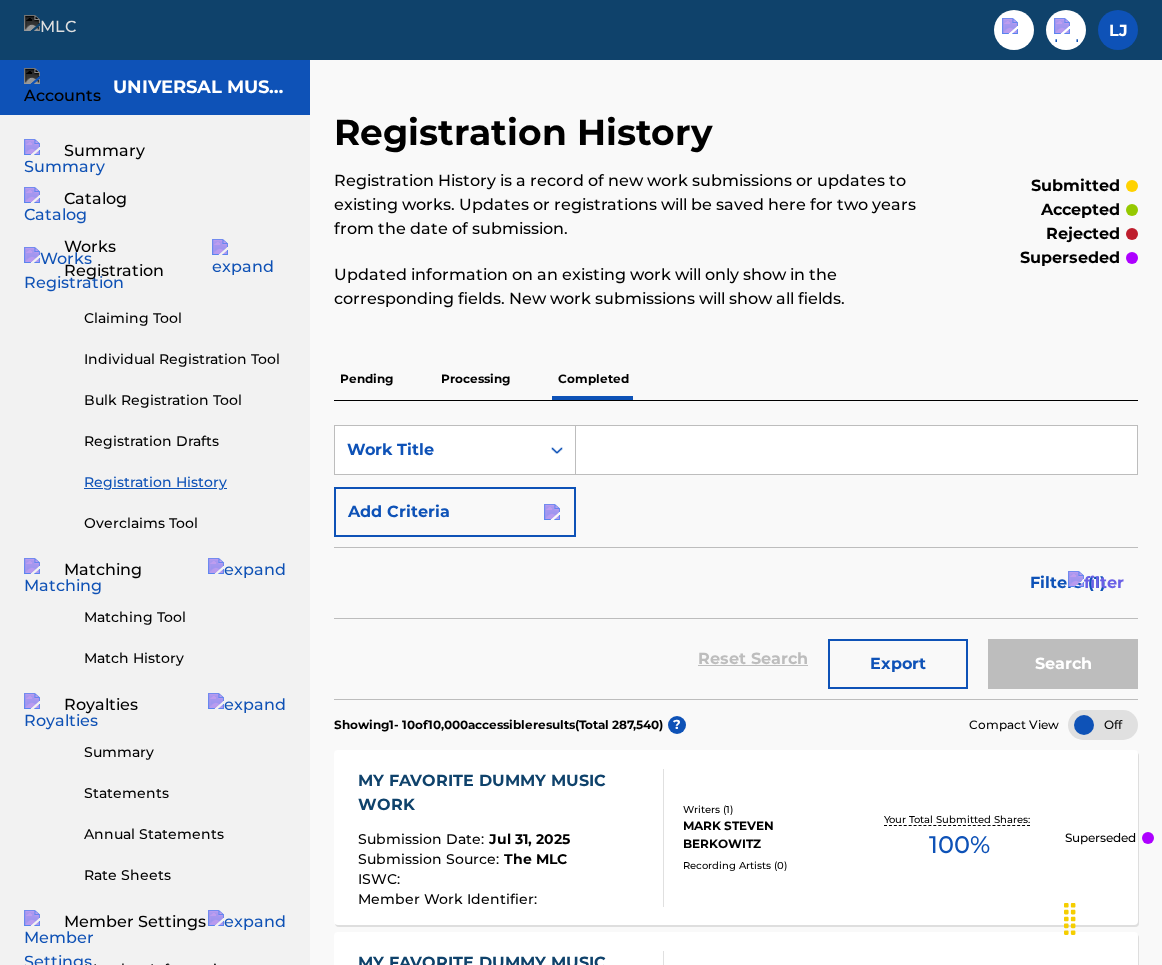 scroll, scrollTop: 0, scrollLeft: 0, axis: both 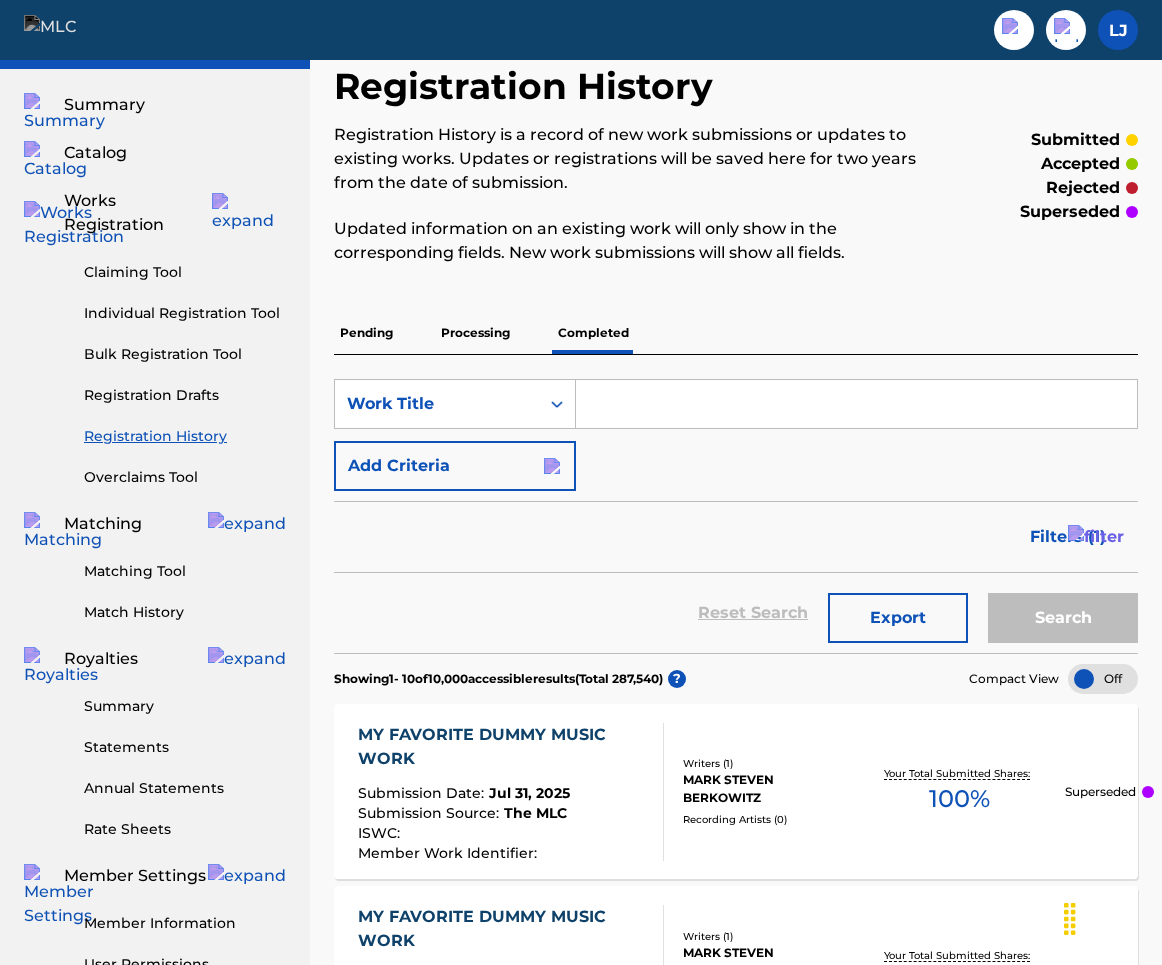 click on "Showing  1  -   10  of  10,000  accessible  results  (Total   287,540 )" at bounding box center [498, 679] 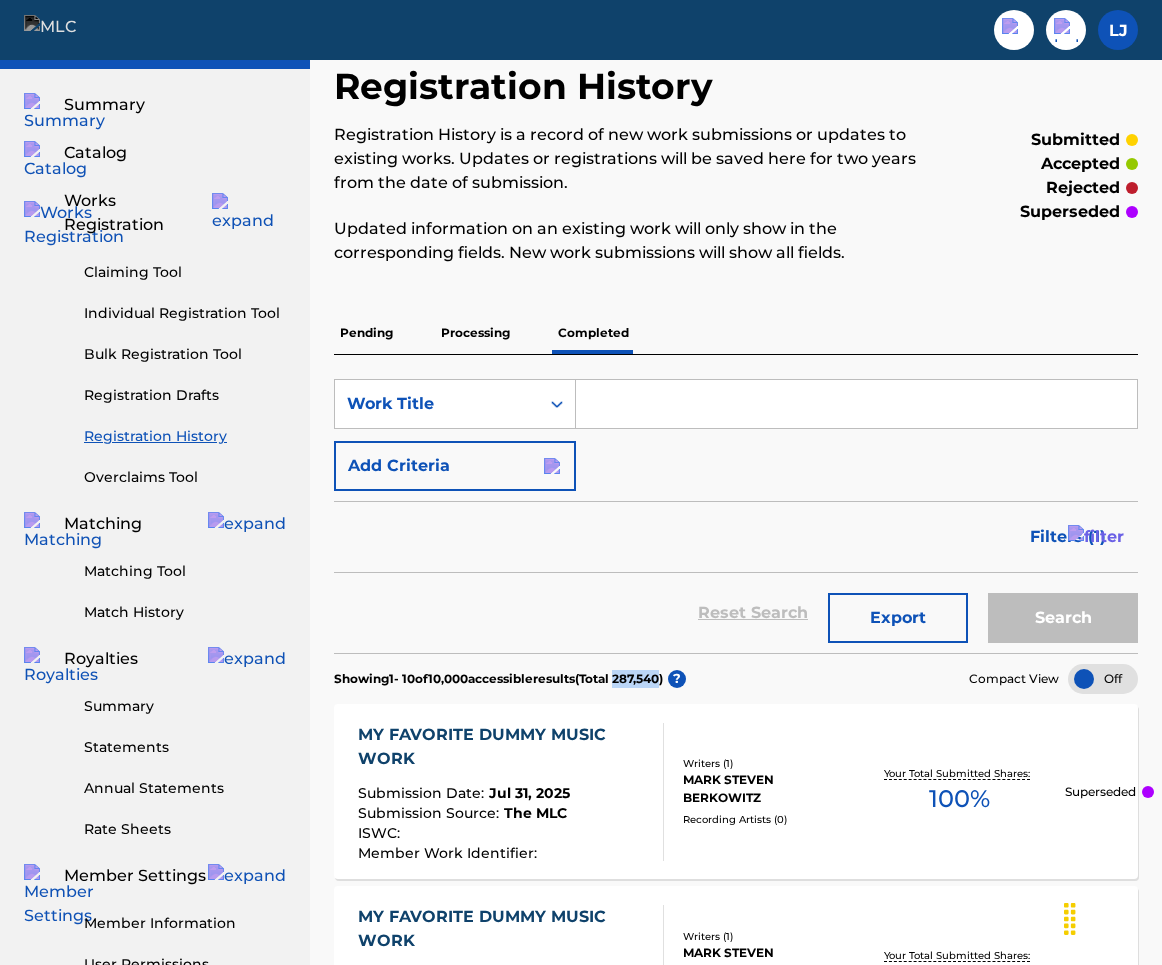 click on "Showing  1  -   10  of  10,000  accessible  results  (Total   287,540 )" at bounding box center (498, 679) 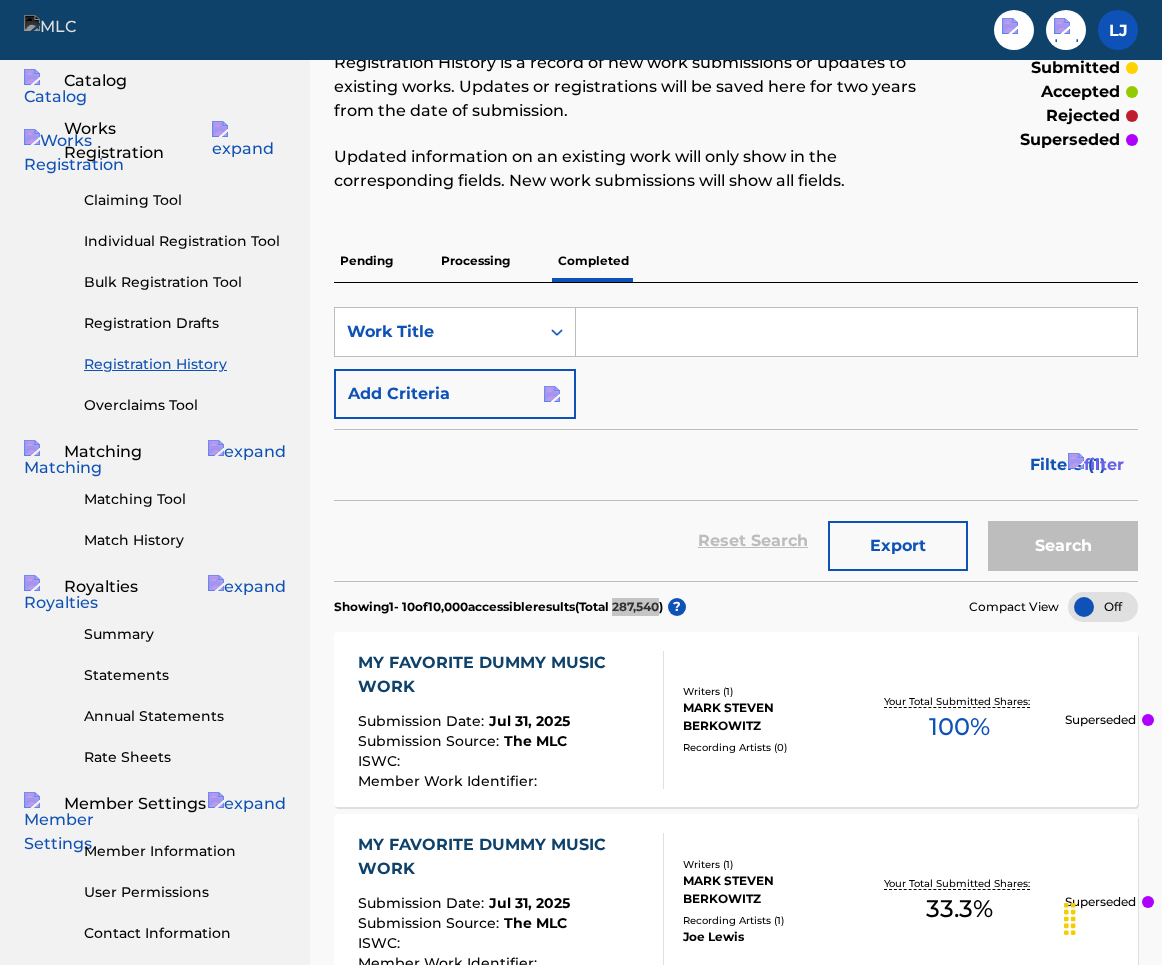 scroll, scrollTop: 0, scrollLeft: 0, axis: both 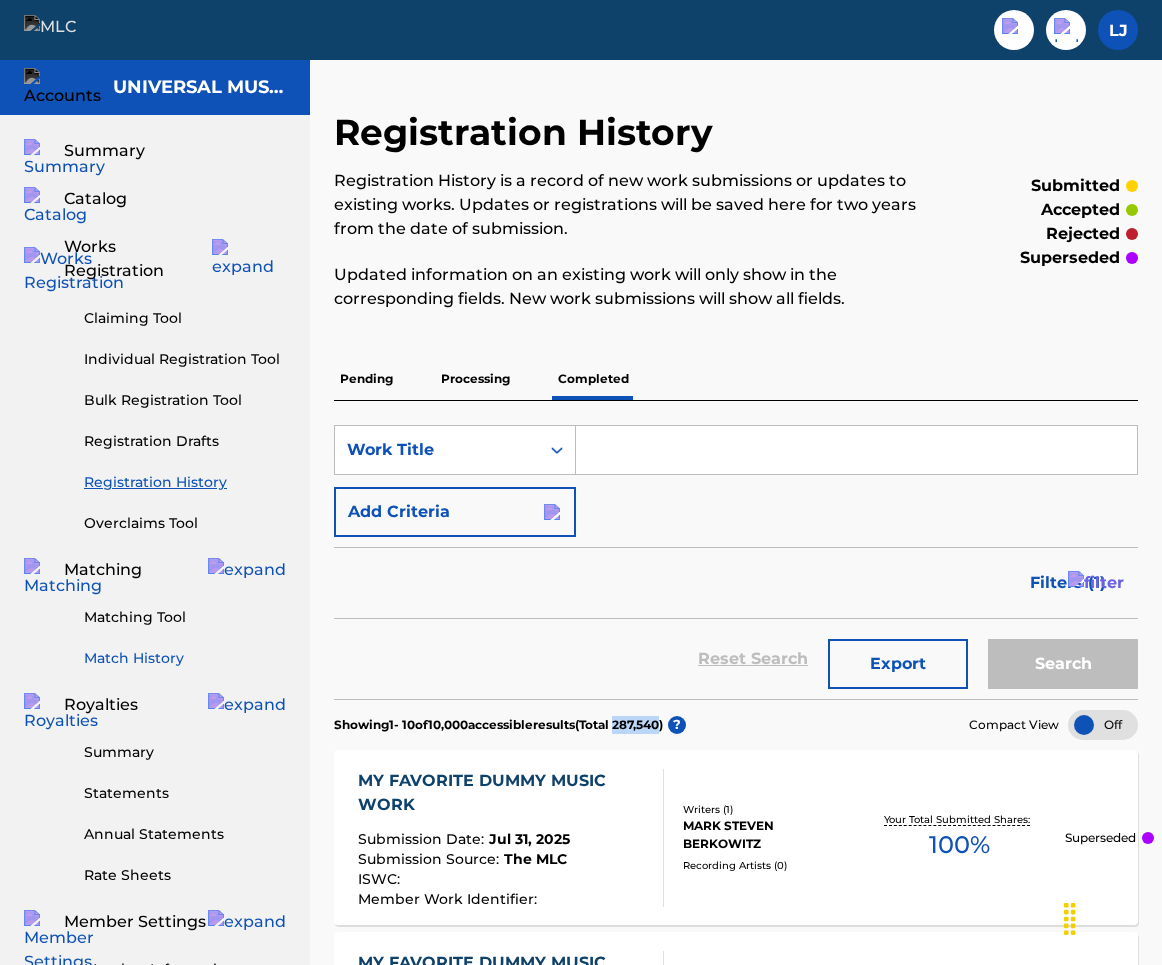 click on "Match History" at bounding box center (185, 658) 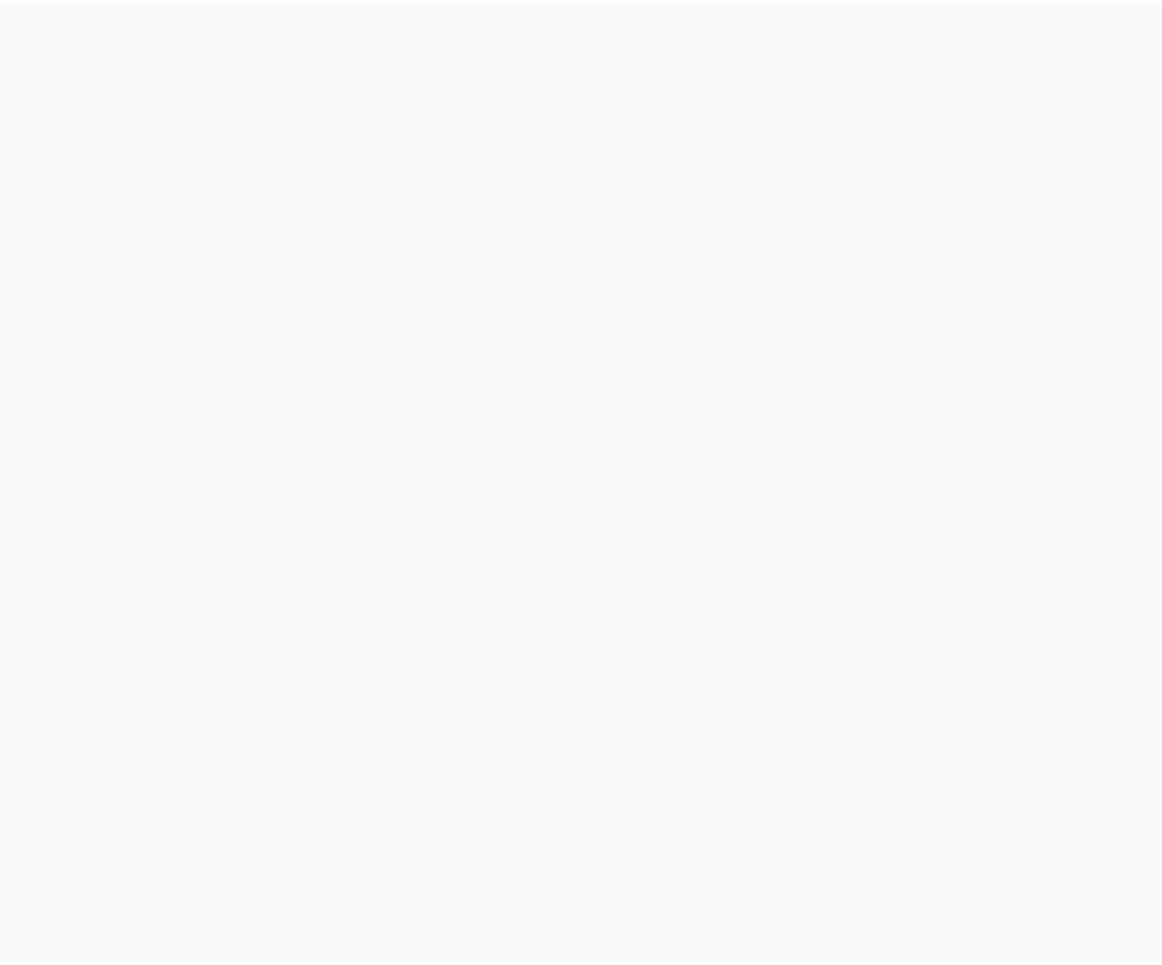 scroll, scrollTop: 0, scrollLeft: 0, axis: both 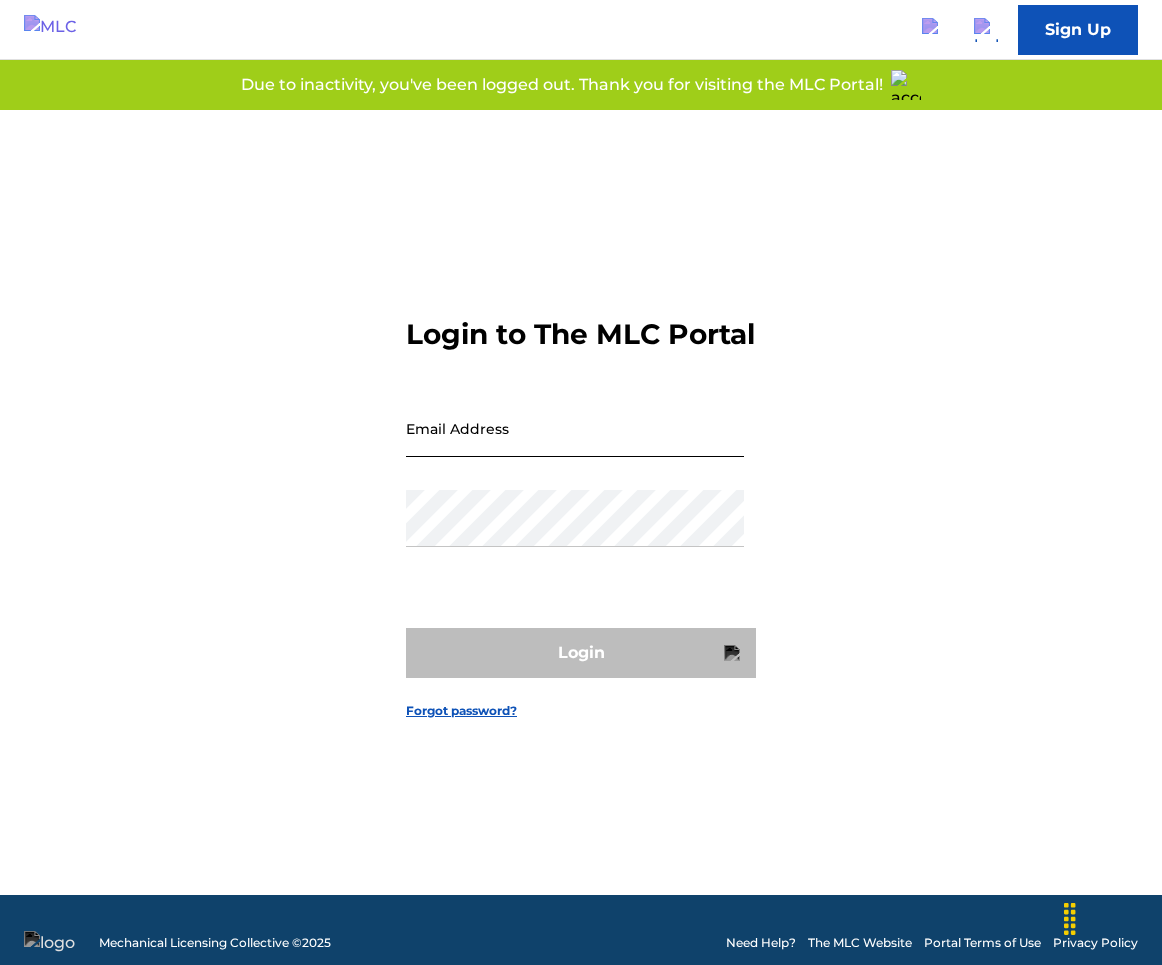 click on "Email Address" at bounding box center [575, 428] 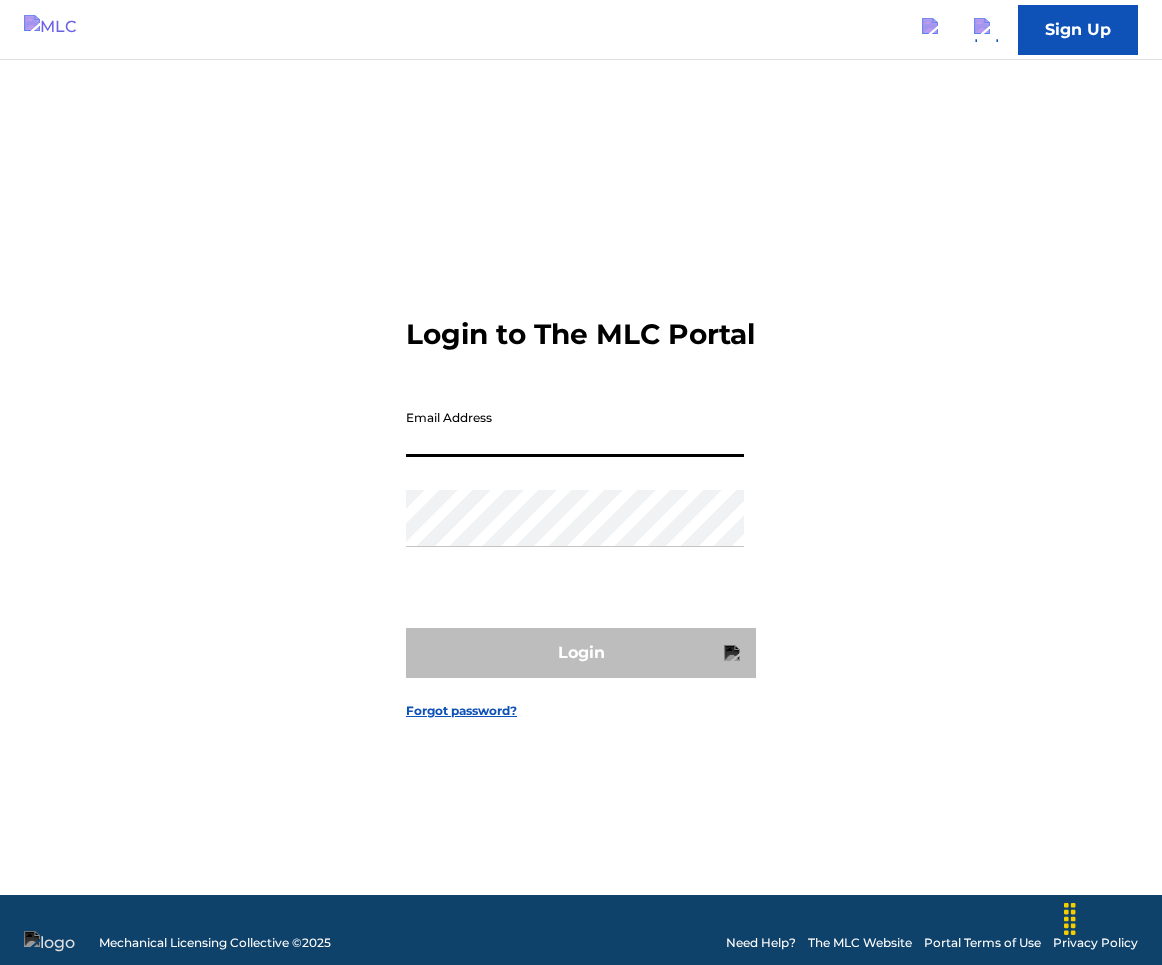 click on "Email Address" at bounding box center [575, 428] 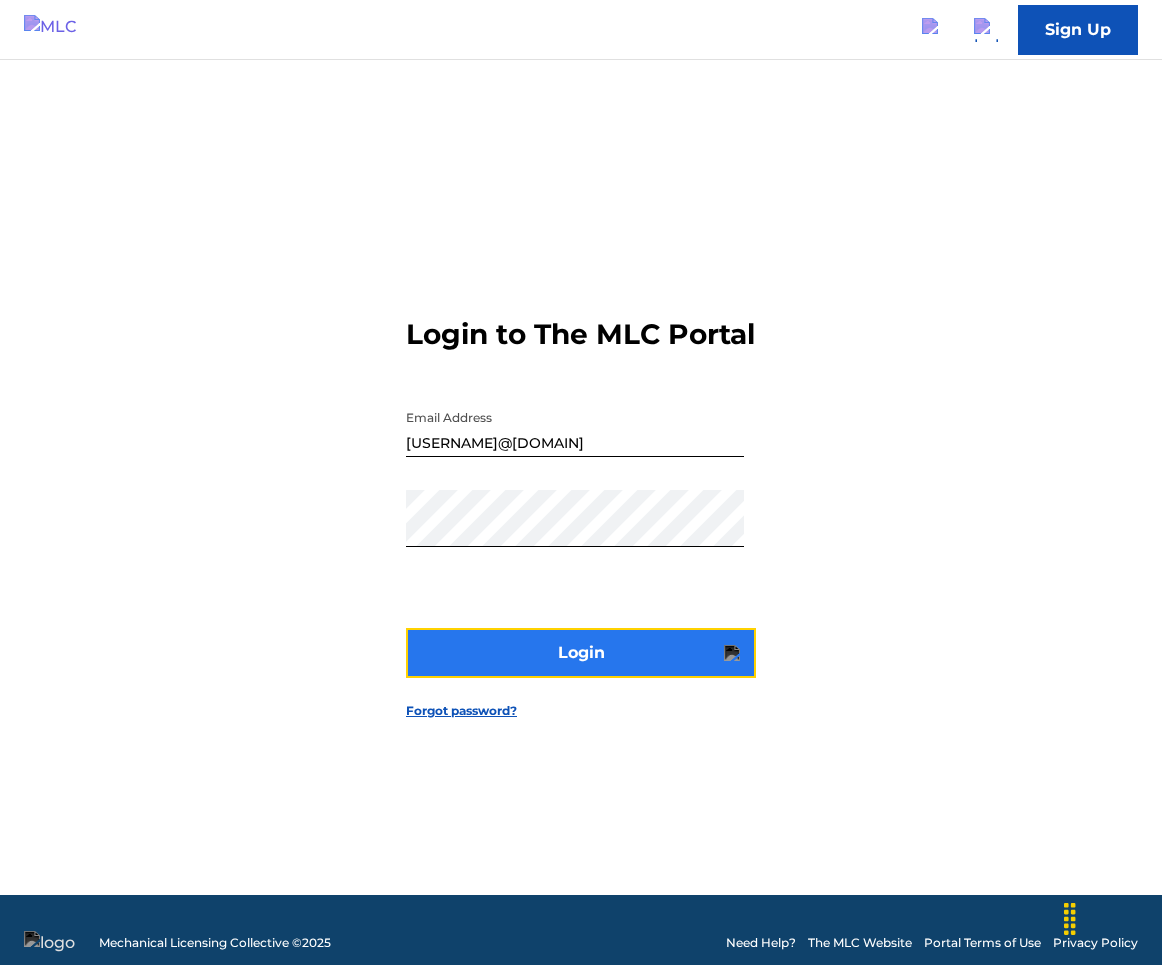 click on "Login" at bounding box center [581, 653] 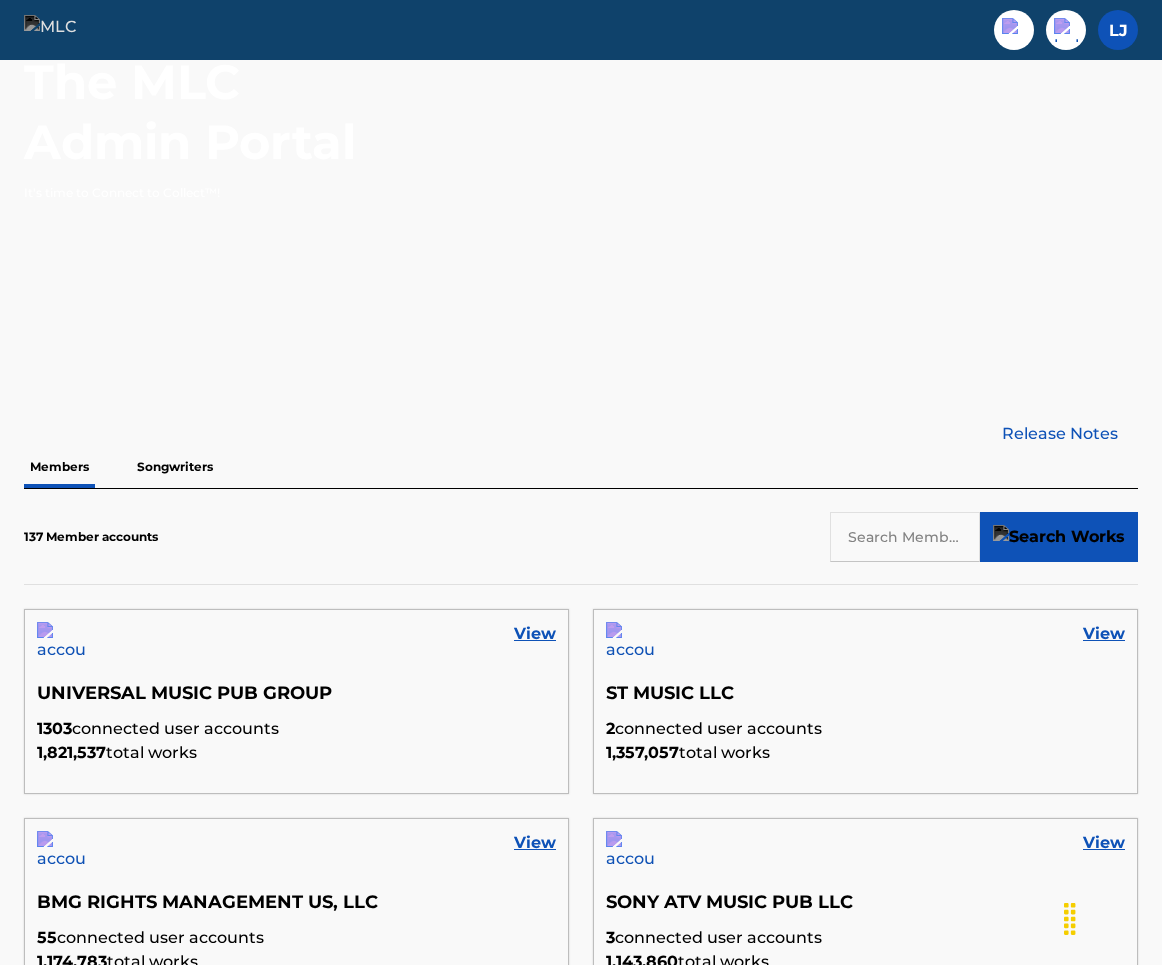 scroll, scrollTop: 258, scrollLeft: 0, axis: vertical 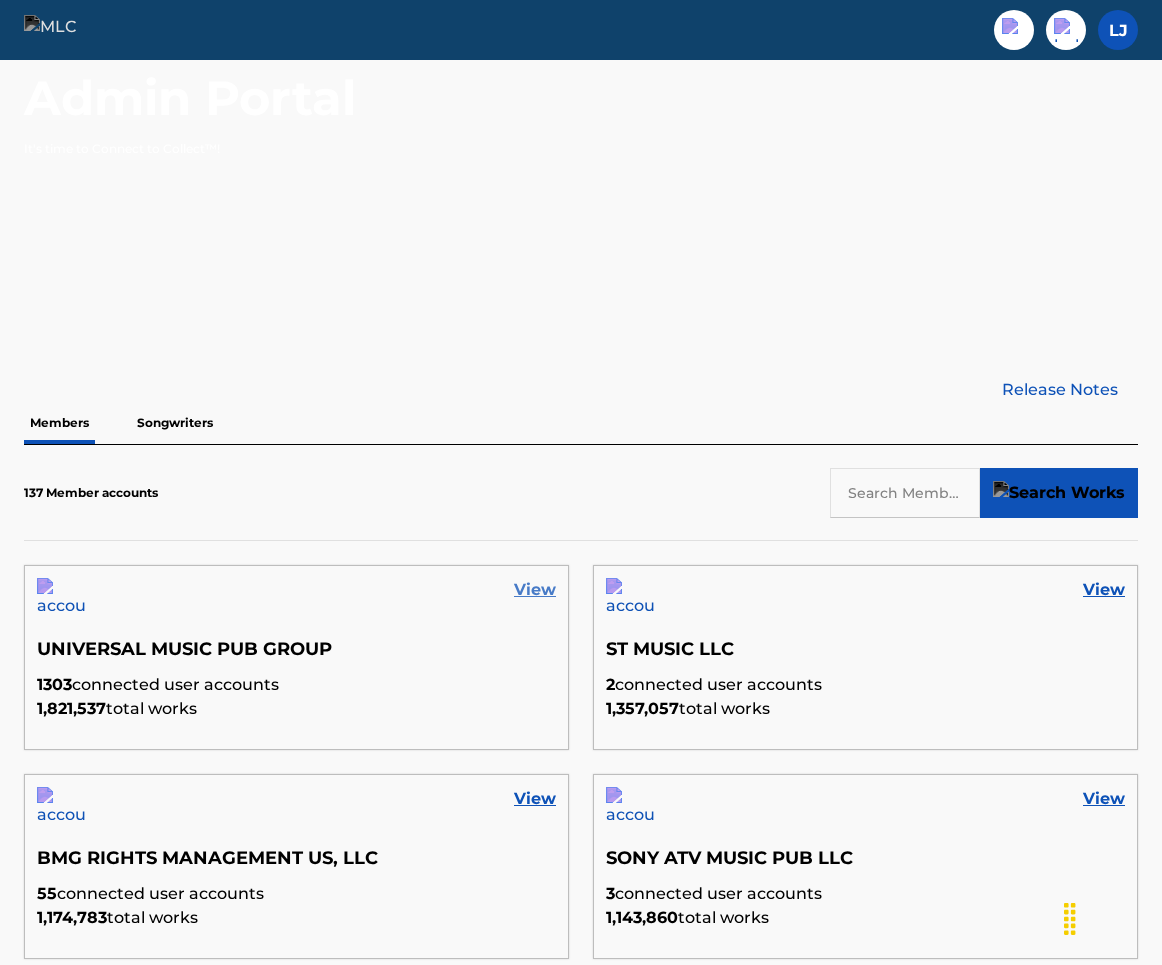 click on "View" at bounding box center (535, 590) 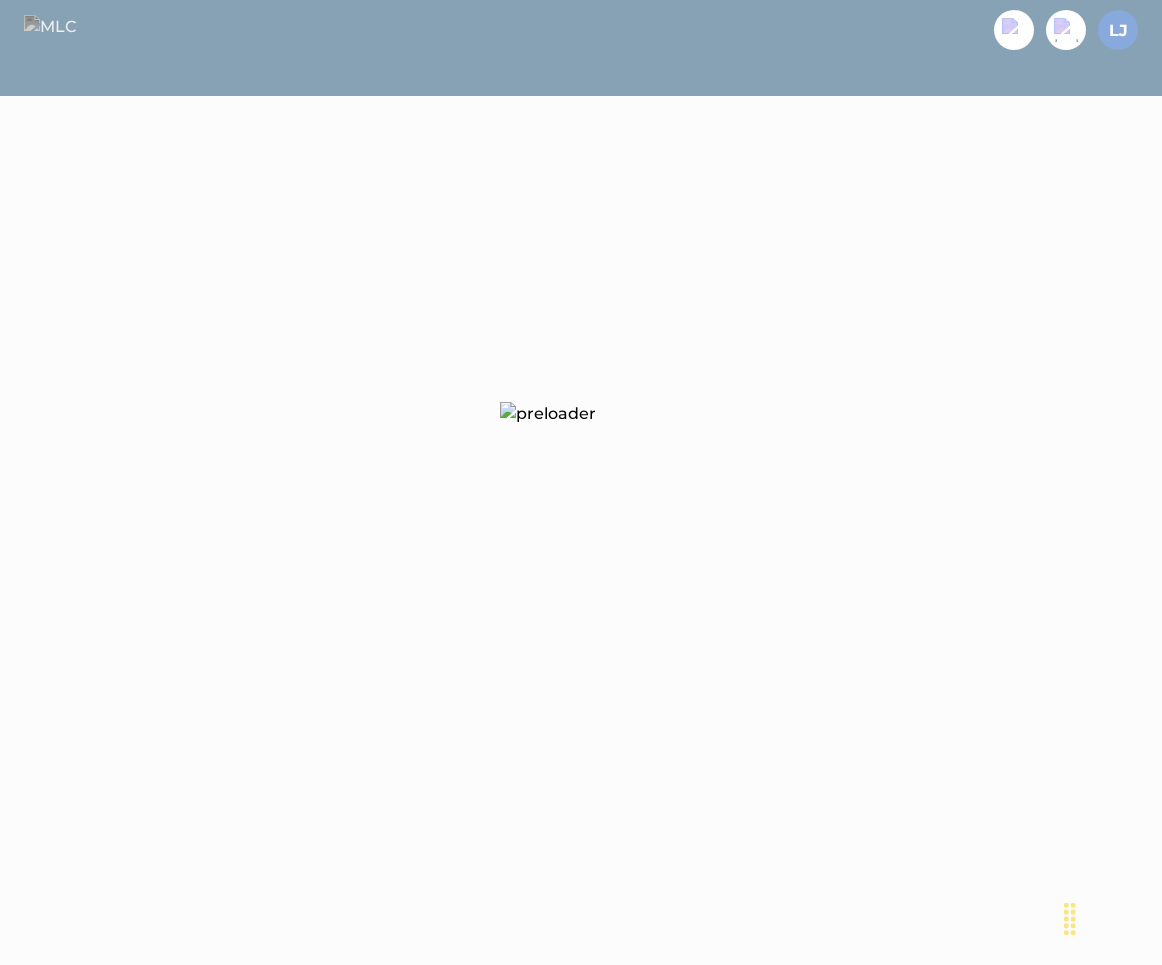 scroll, scrollTop: 0, scrollLeft: 0, axis: both 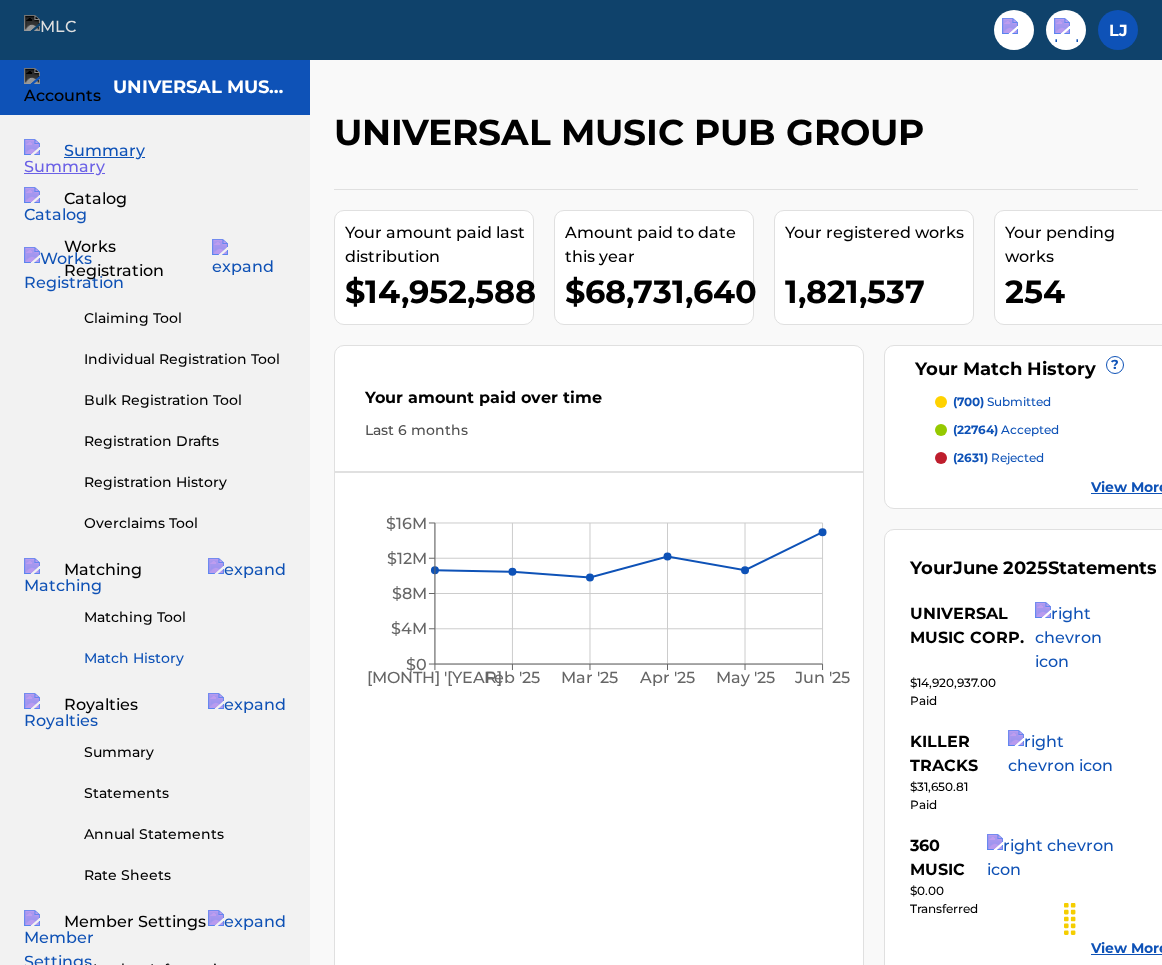 click on "Match History" at bounding box center (185, 658) 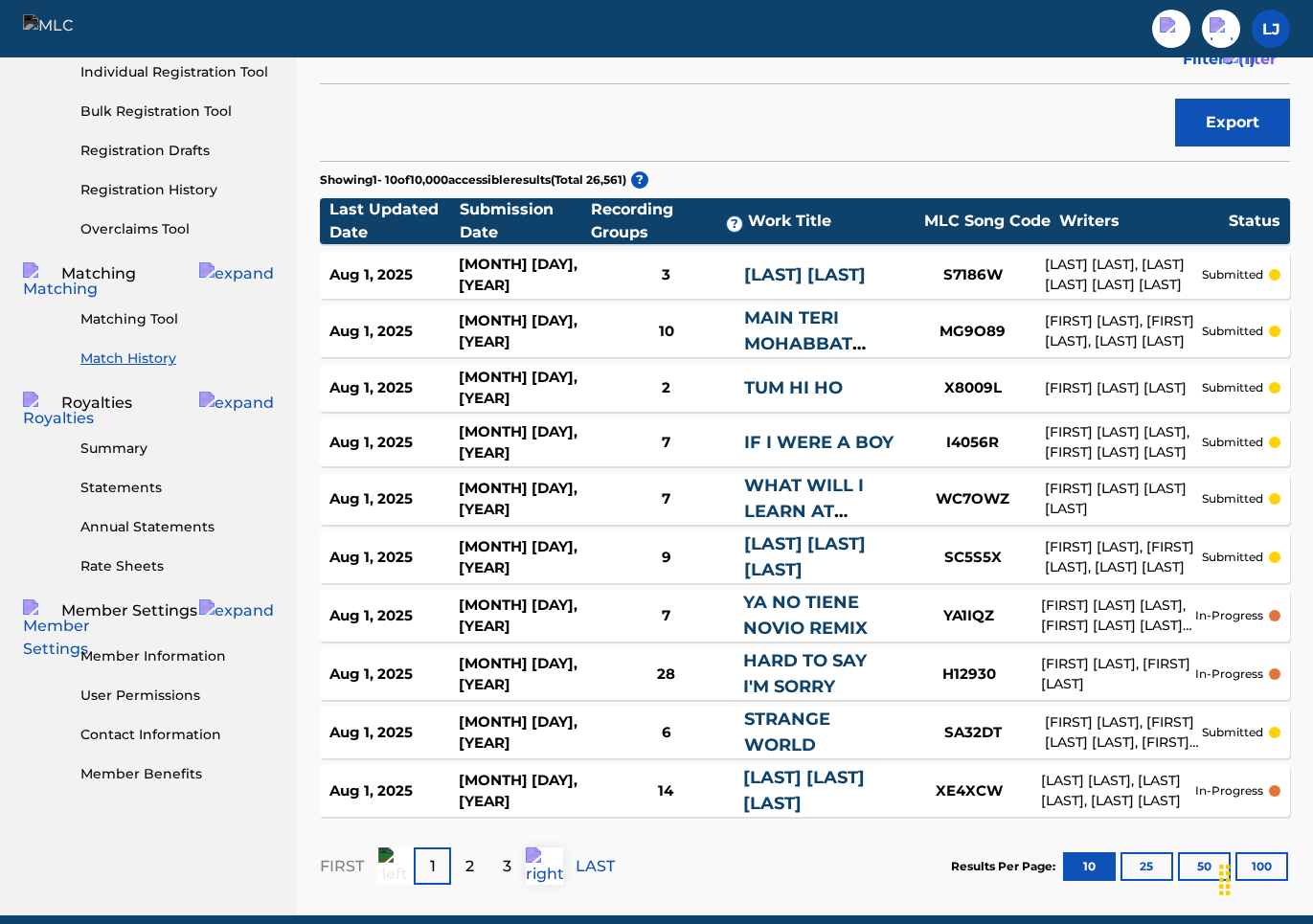 scroll, scrollTop: 283, scrollLeft: 0, axis: vertical 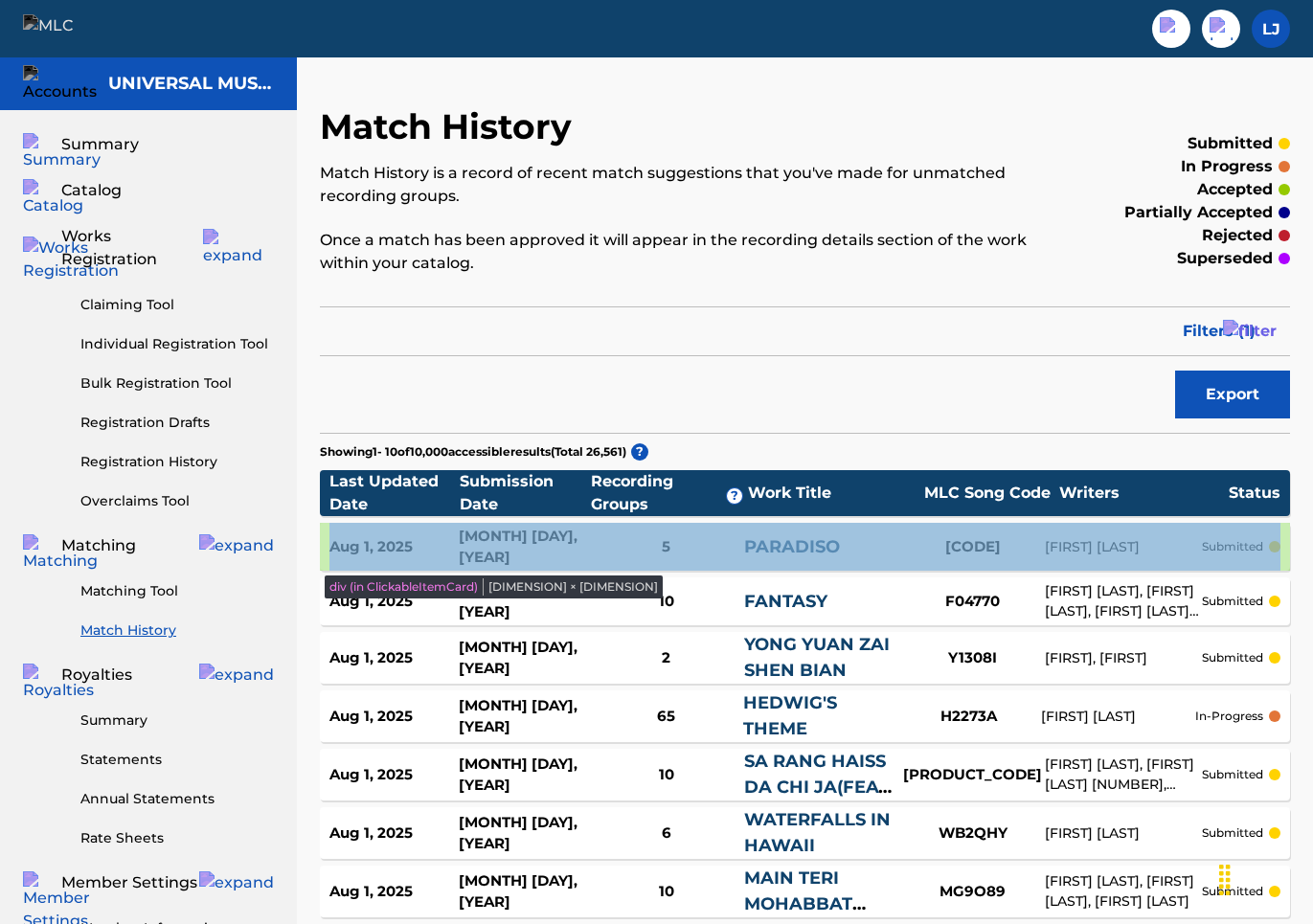 click on "Aug 1, 2025 Apr 29, 2024 5 PARADISO PF3HXW JEROME KLUSACEK   submitted" at bounding box center [804, 547] 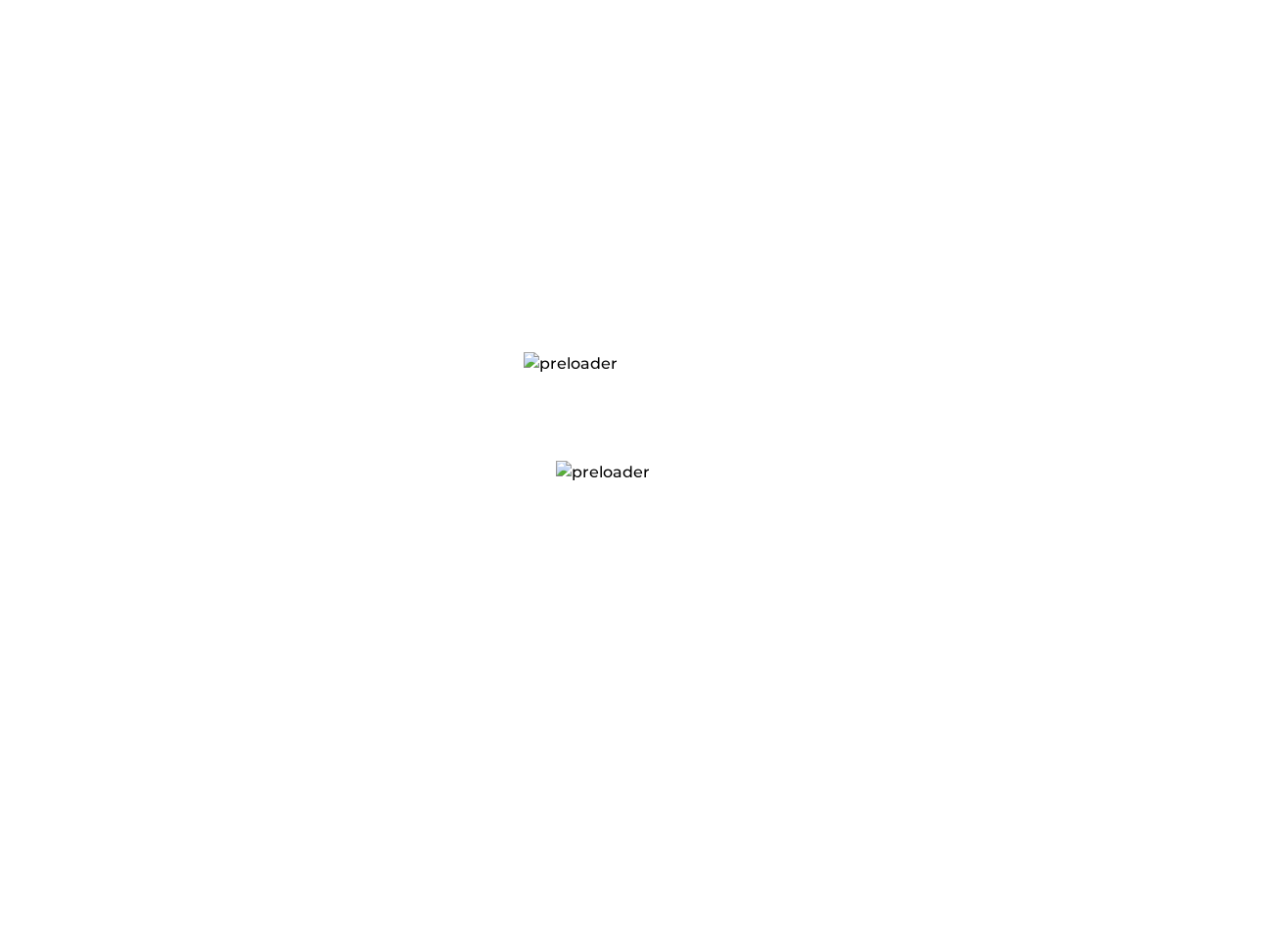 scroll, scrollTop: 0, scrollLeft: 0, axis: both 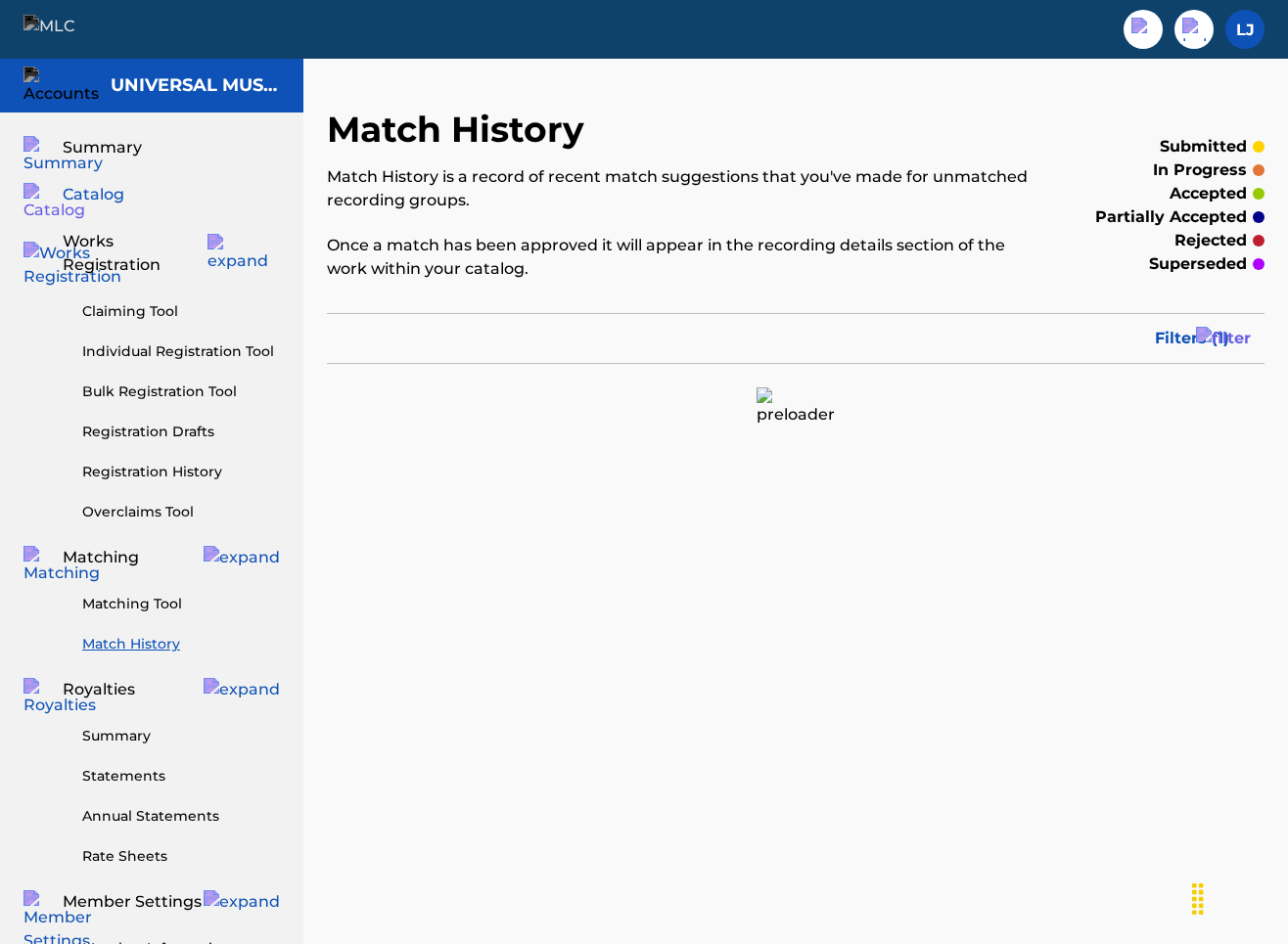 click on "Catalog" at bounding box center (93, 195) 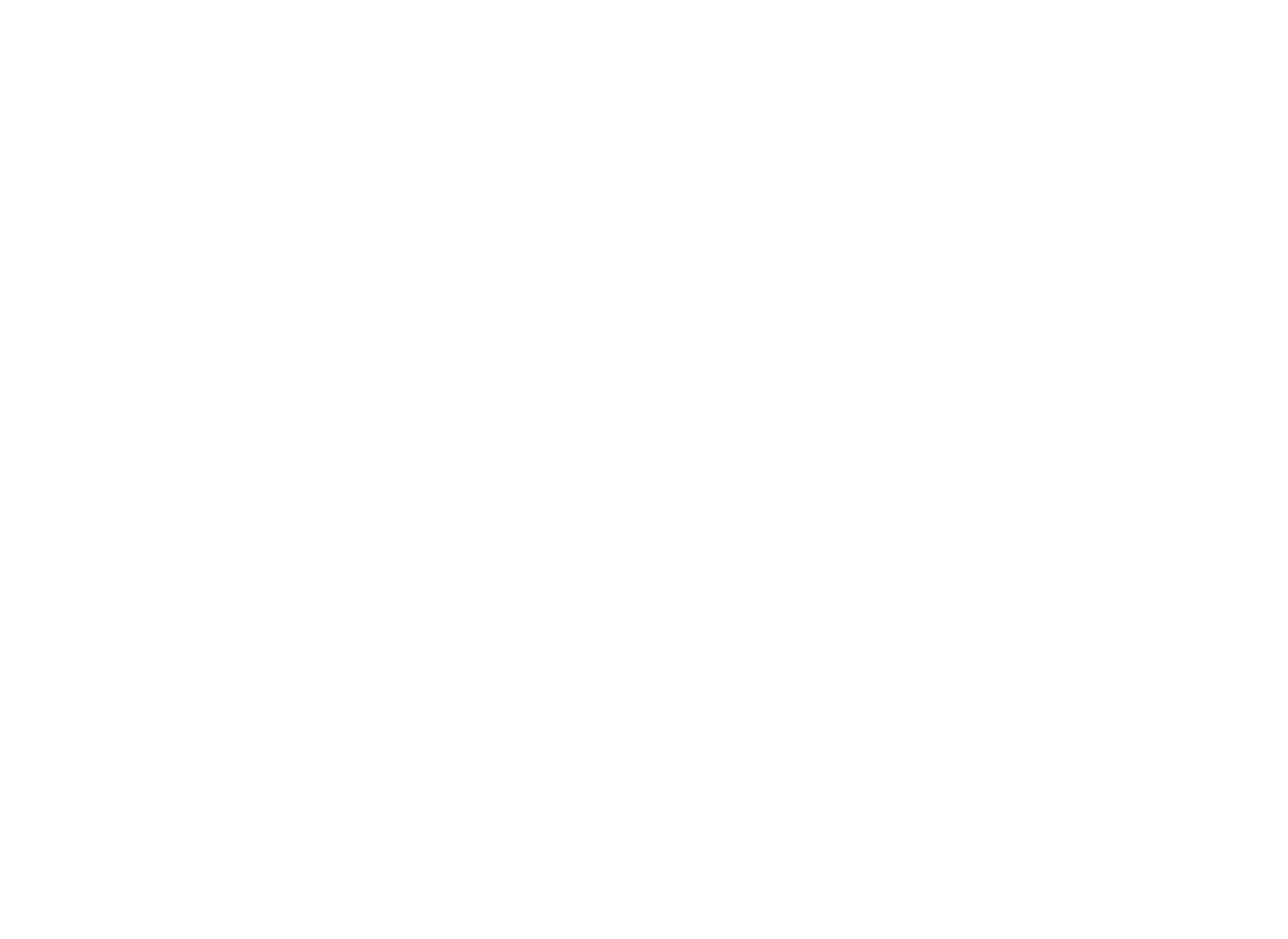 scroll, scrollTop: 0, scrollLeft: 0, axis: both 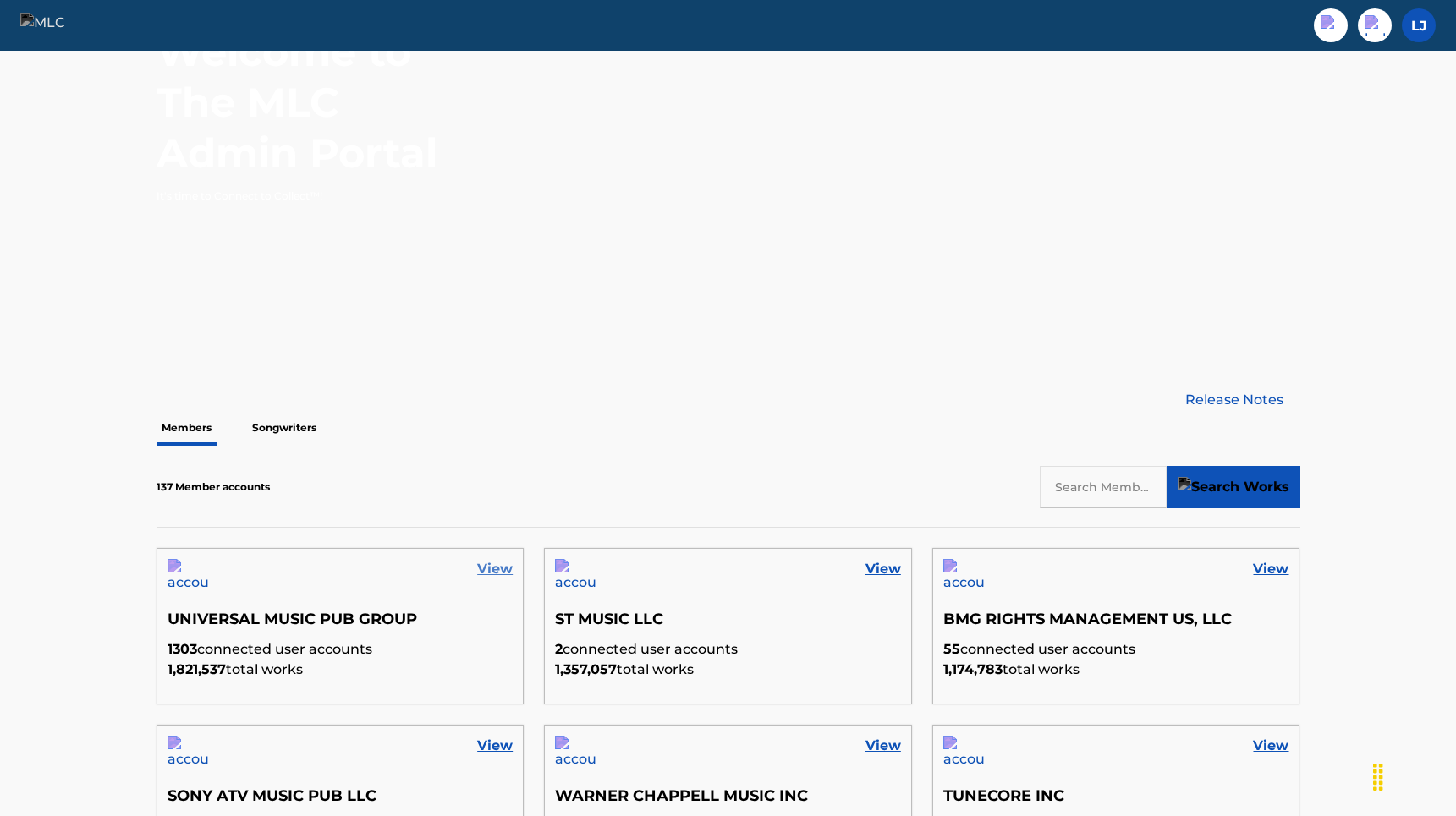 click on "View" at bounding box center (495, 569) 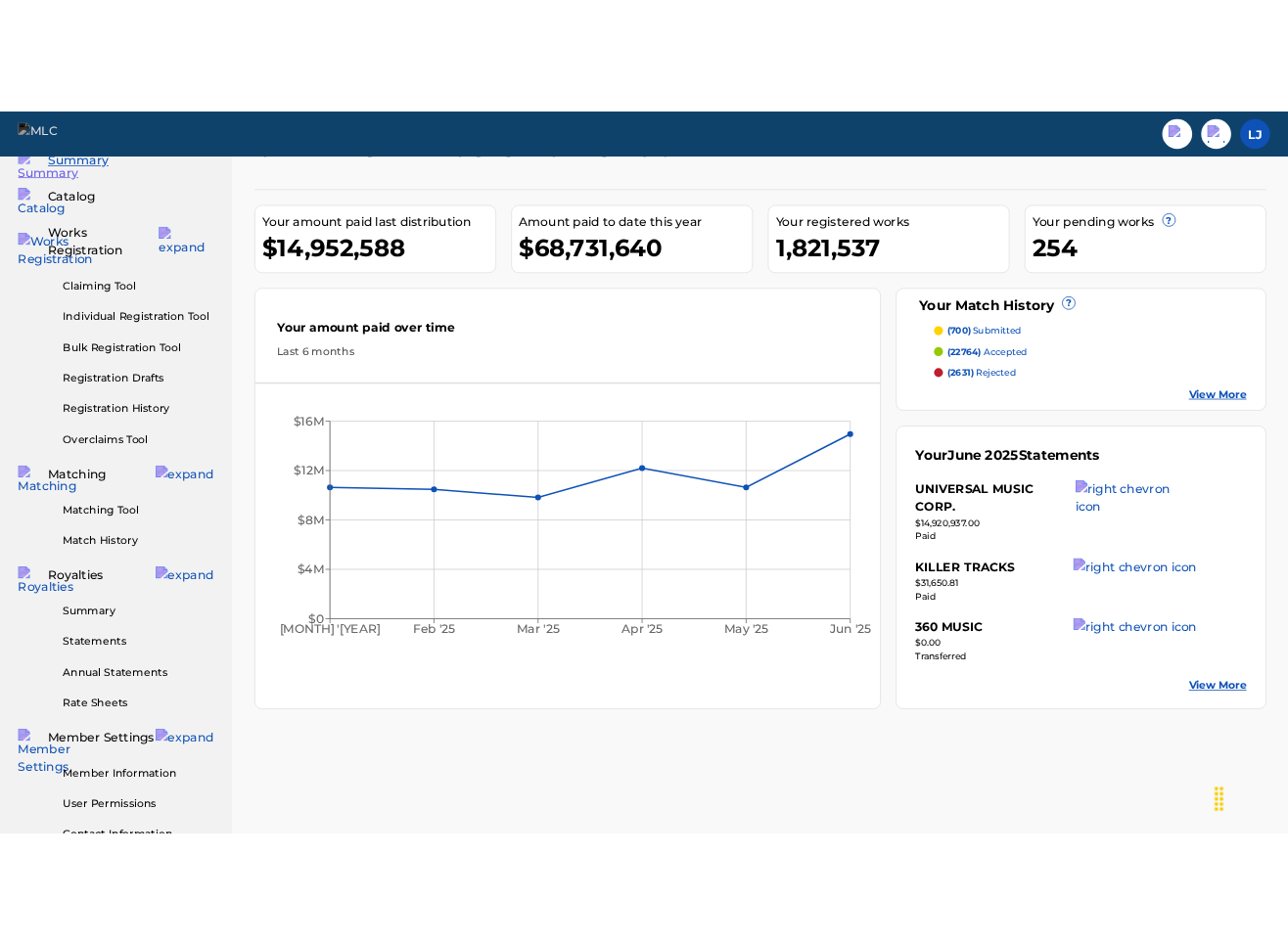 scroll, scrollTop: 75, scrollLeft: 0, axis: vertical 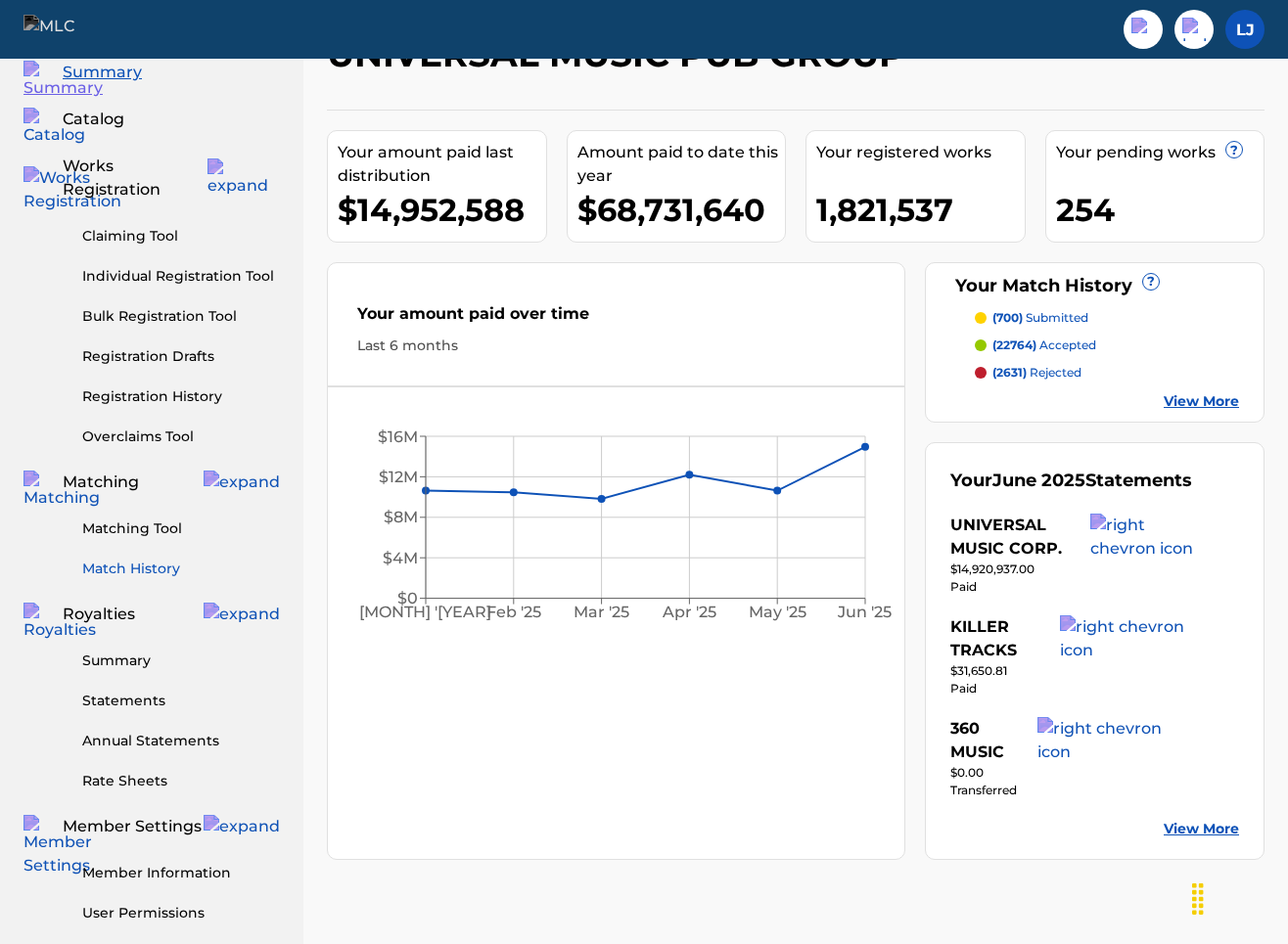 click on "Match History" at bounding box center [181, 568] 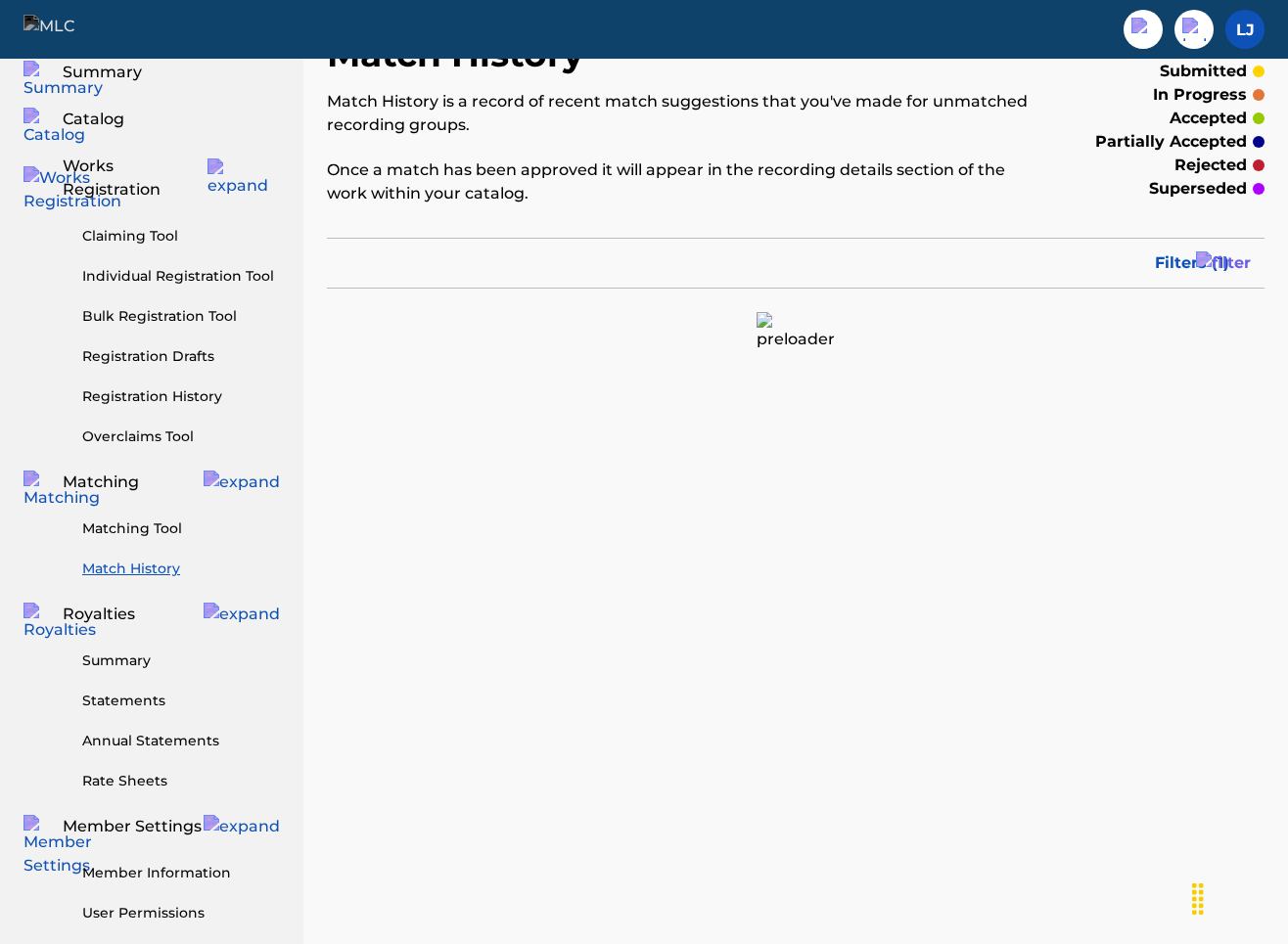 scroll, scrollTop: 0, scrollLeft: 0, axis: both 